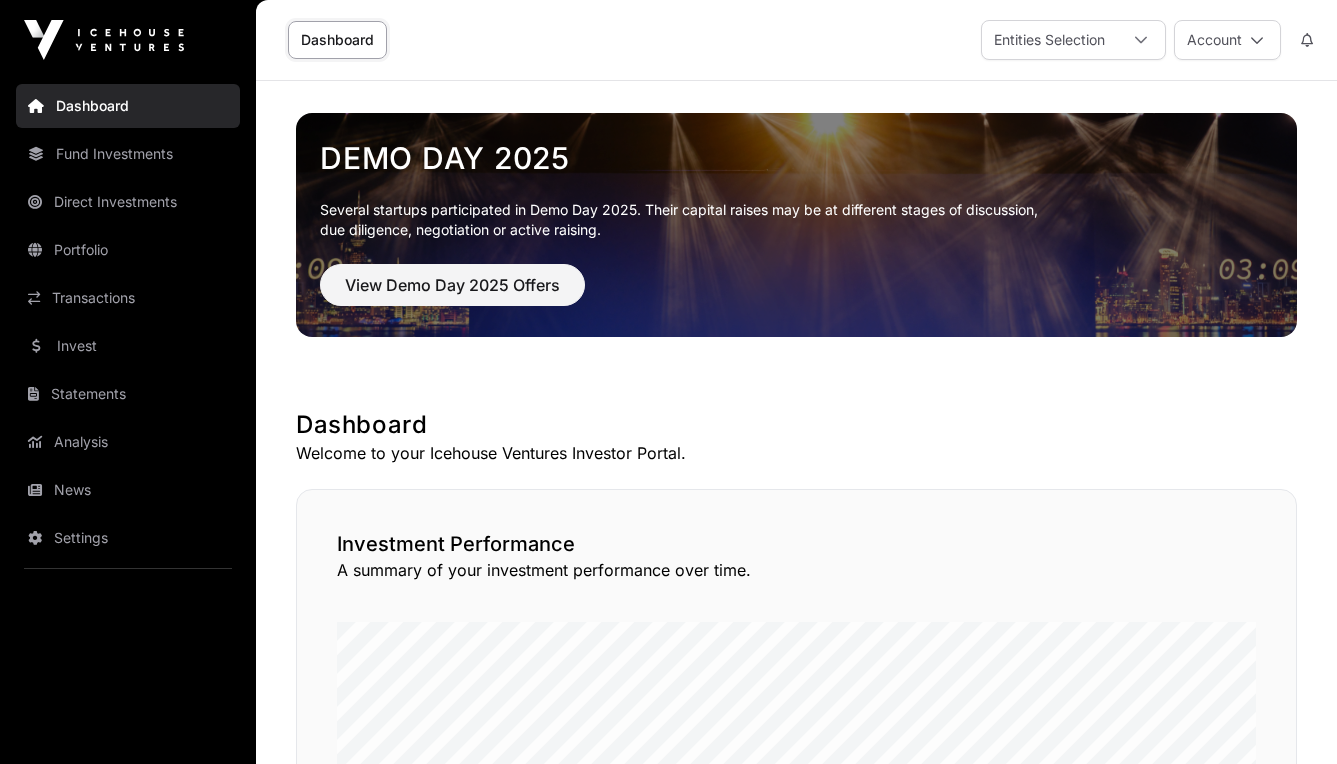 scroll, scrollTop: 0, scrollLeft: 0, axis: both 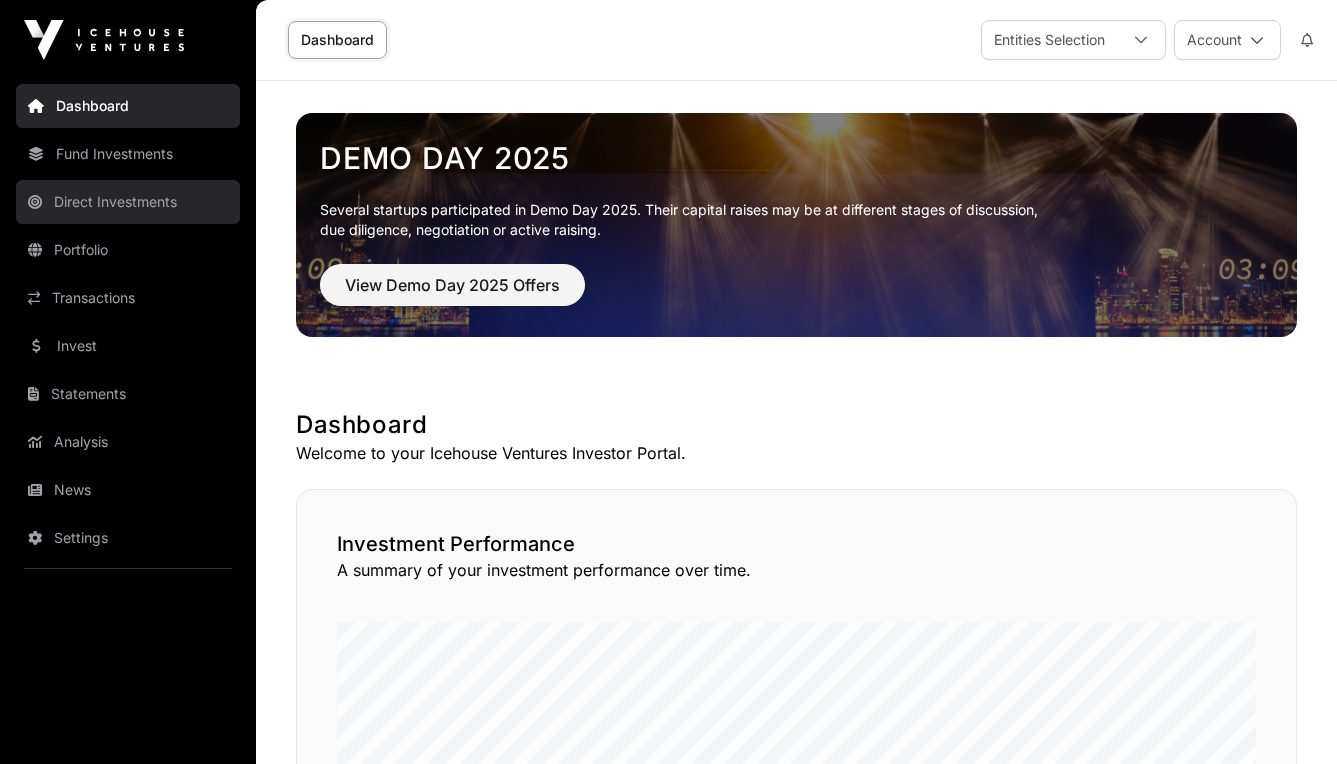 click on "Direct Investments" 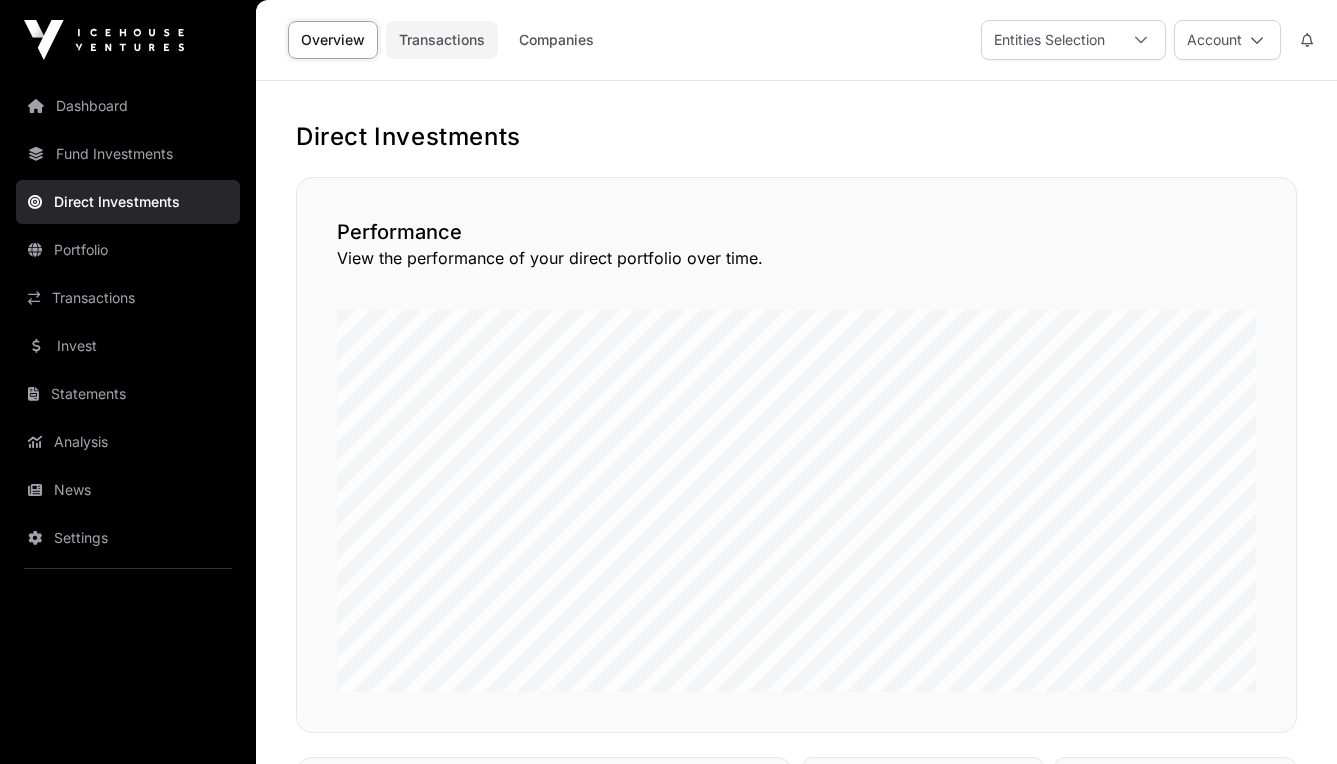 scroll, scrollTop: 0, scrollLeft: 0, axis: both 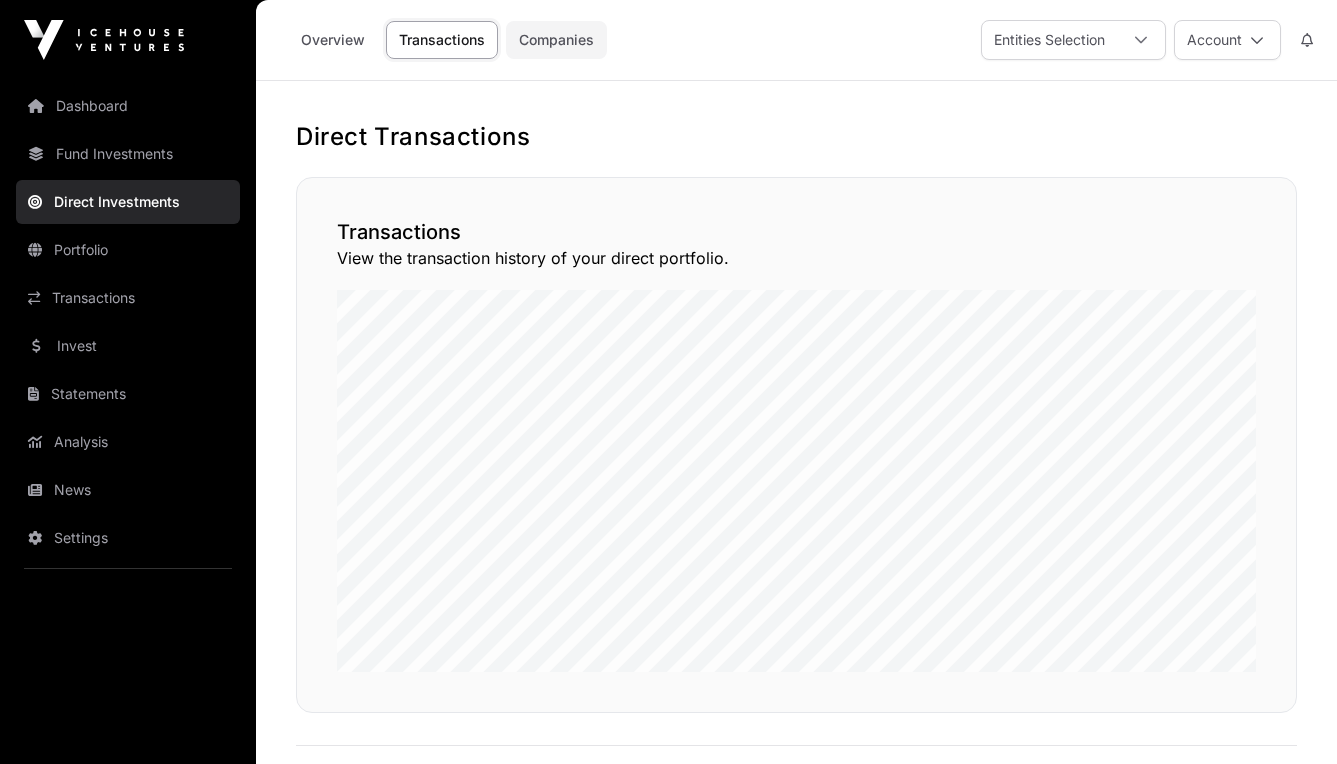 click on "Companies" 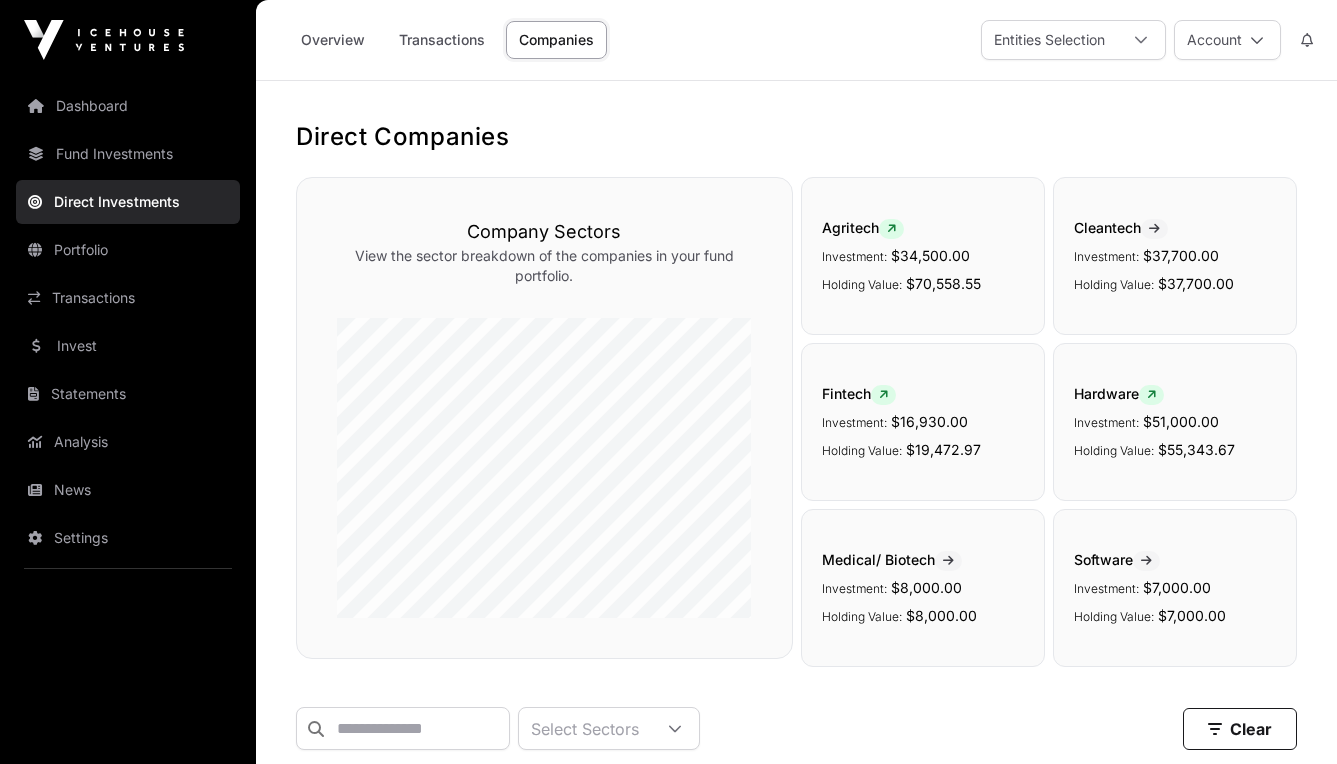 scroll, scrollTop: 0, scrollLeft: 0, axis: both 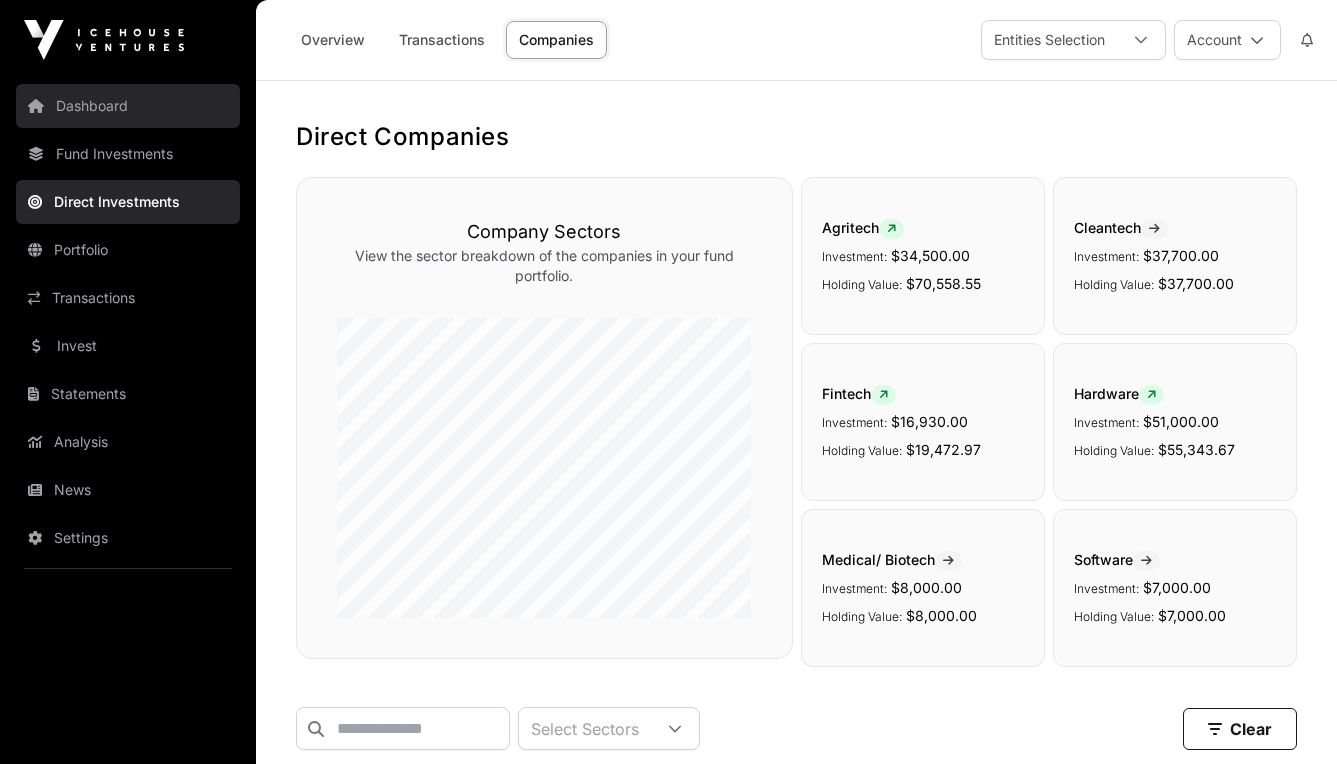 click on "Dashboard" 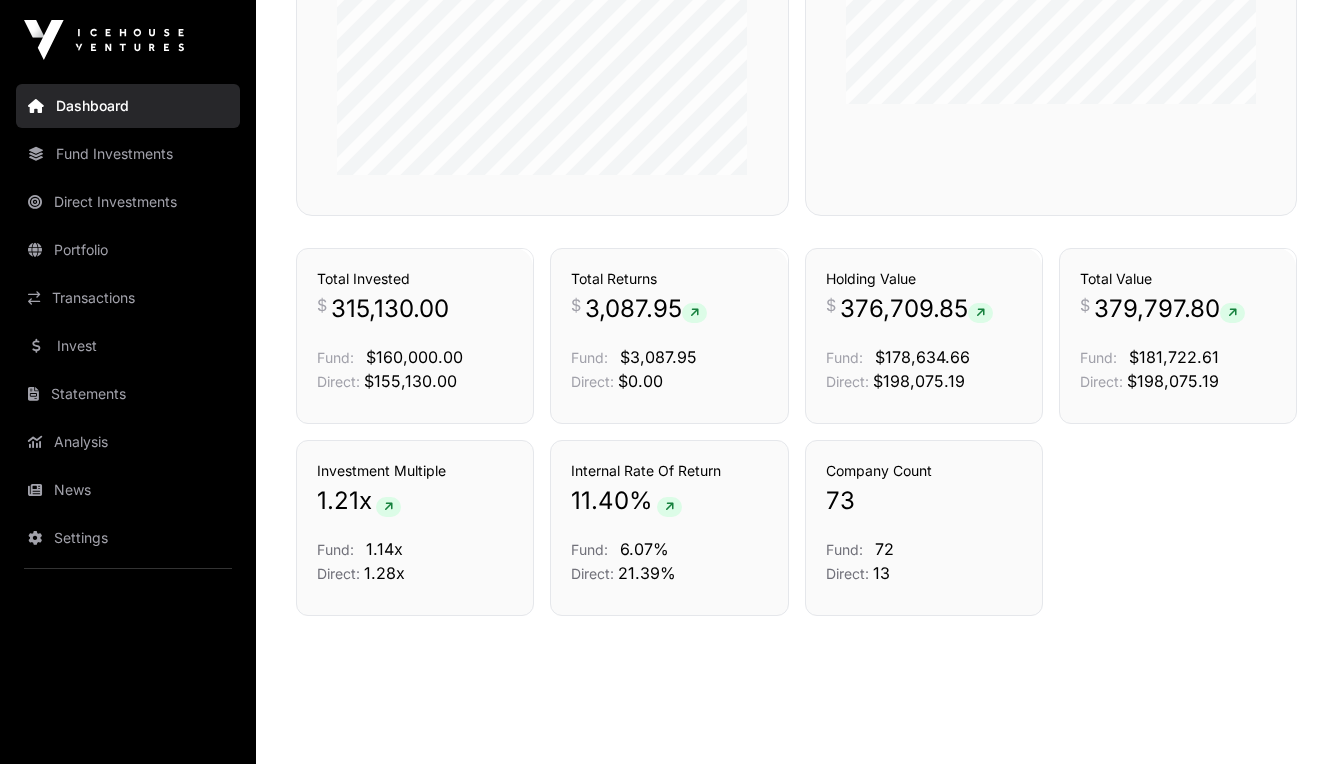 scroll, scrollTop: 1317, scrollLeft: 0, axis: vertical 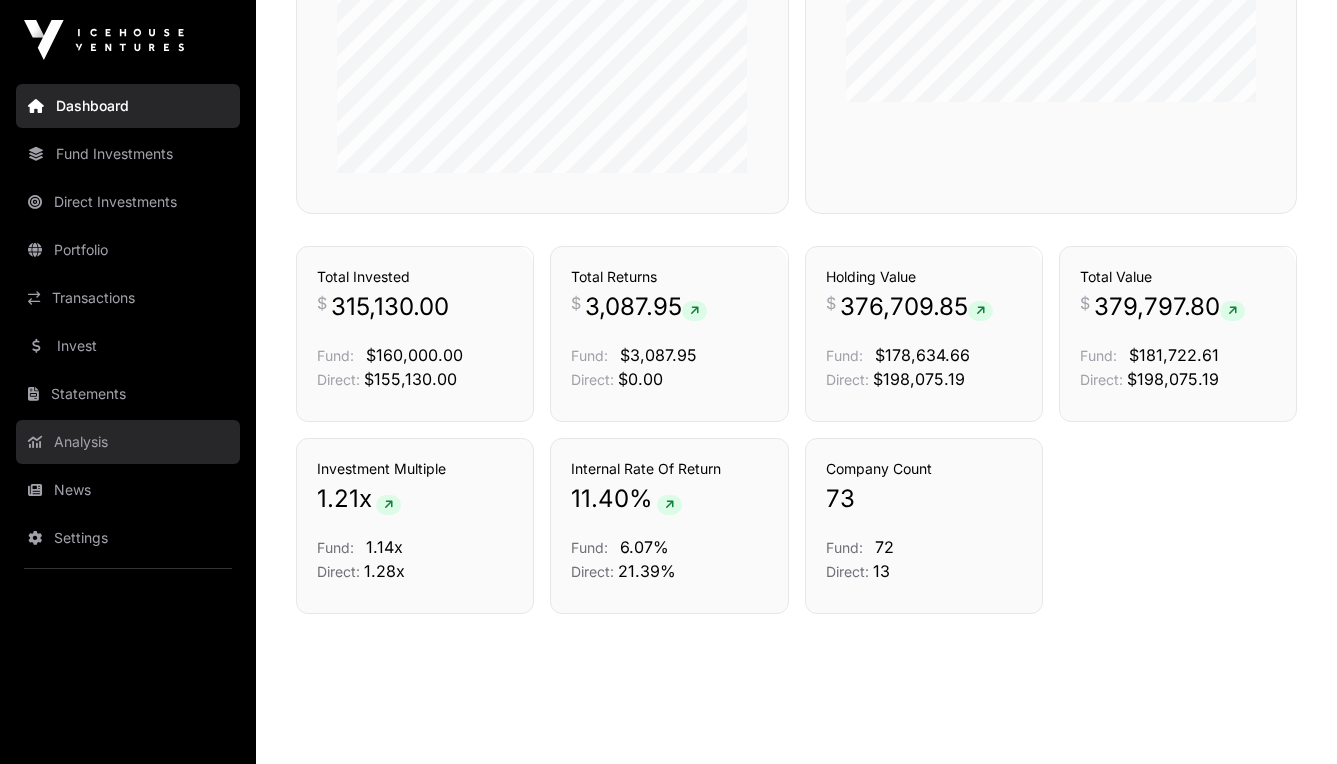 click on "Analysis" 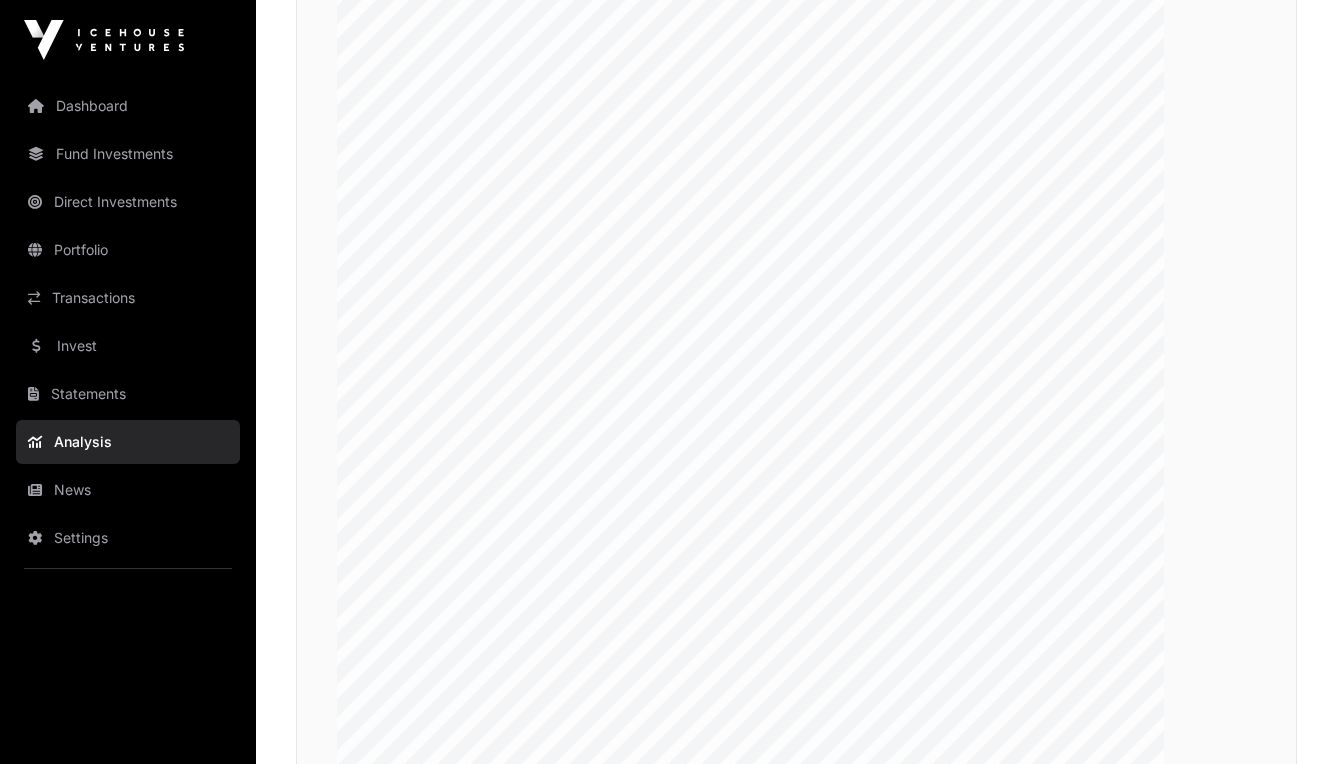 scroll, scrollTop: 3435, scrollLeft: 0, axis: vertical 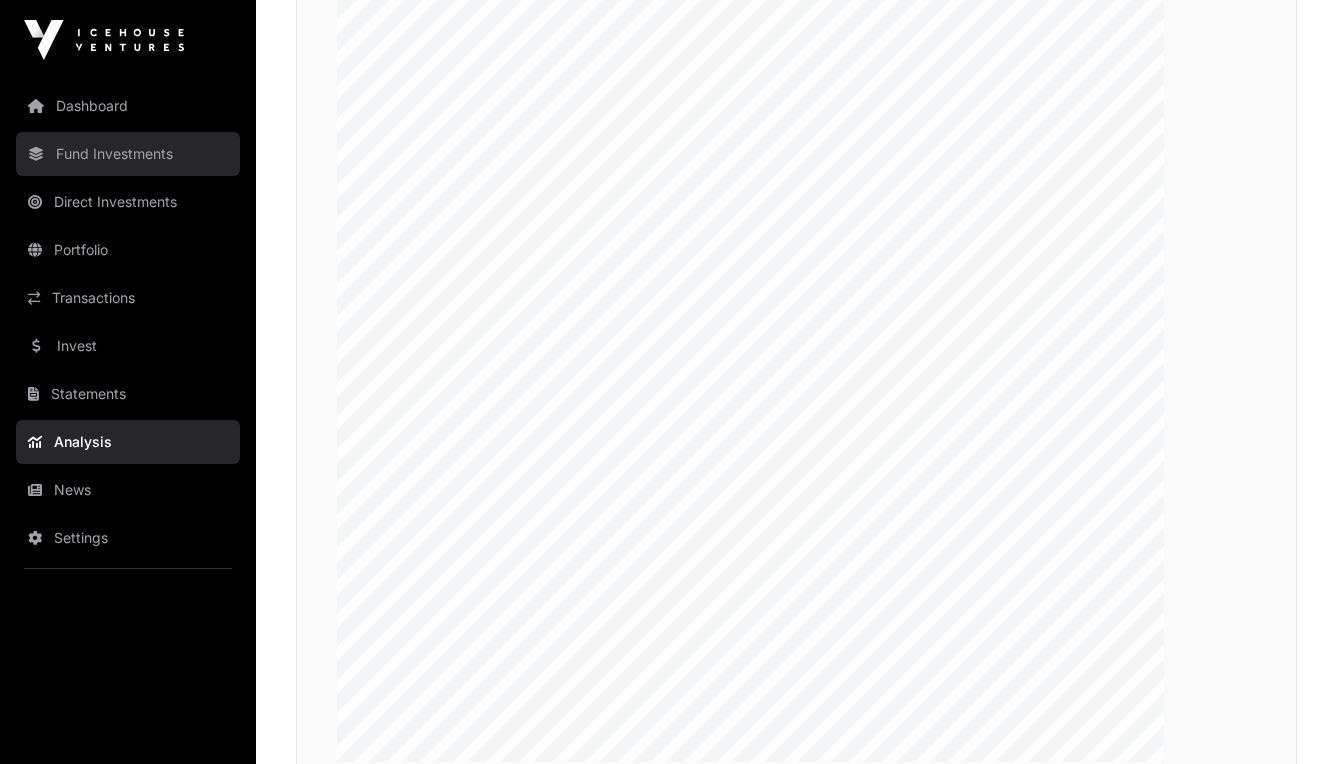 click on "Fund Investments" 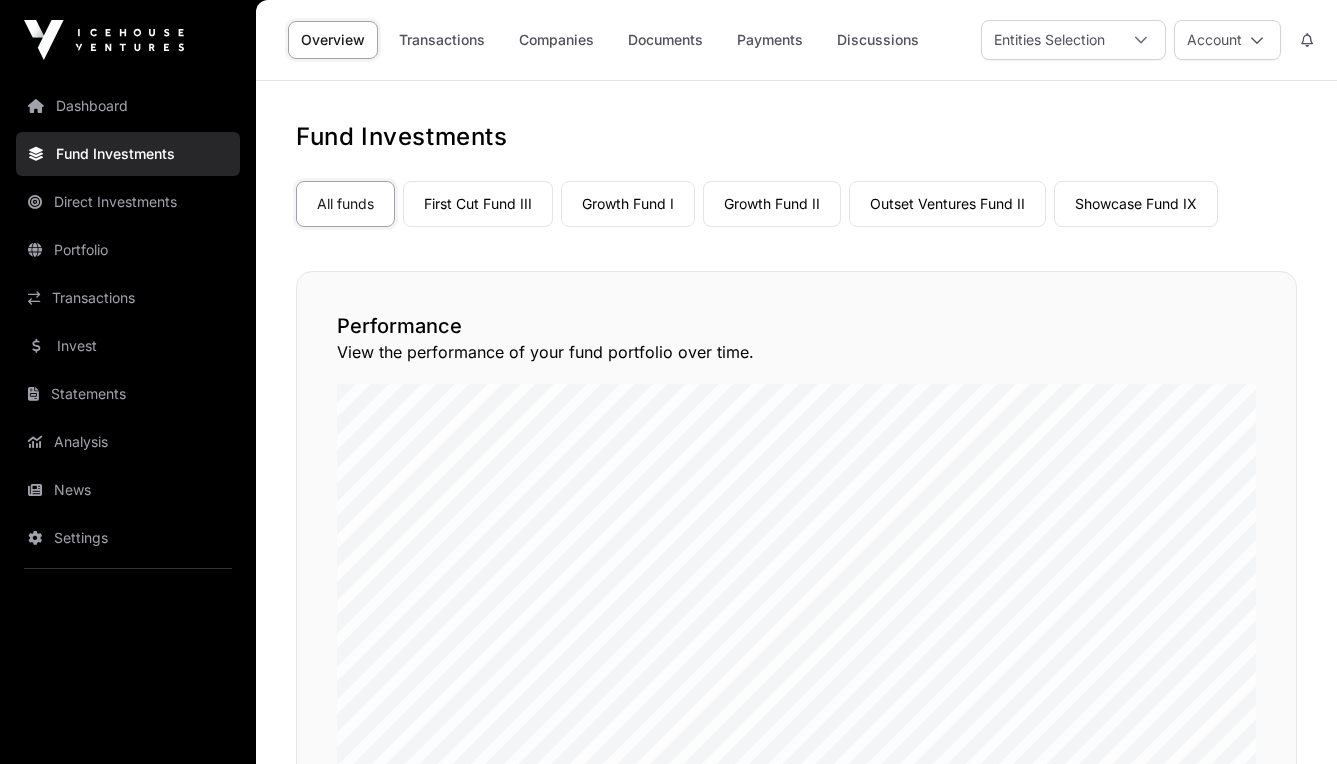 scroll, scrollTop: 0, scrollLeft: 0, axis: both 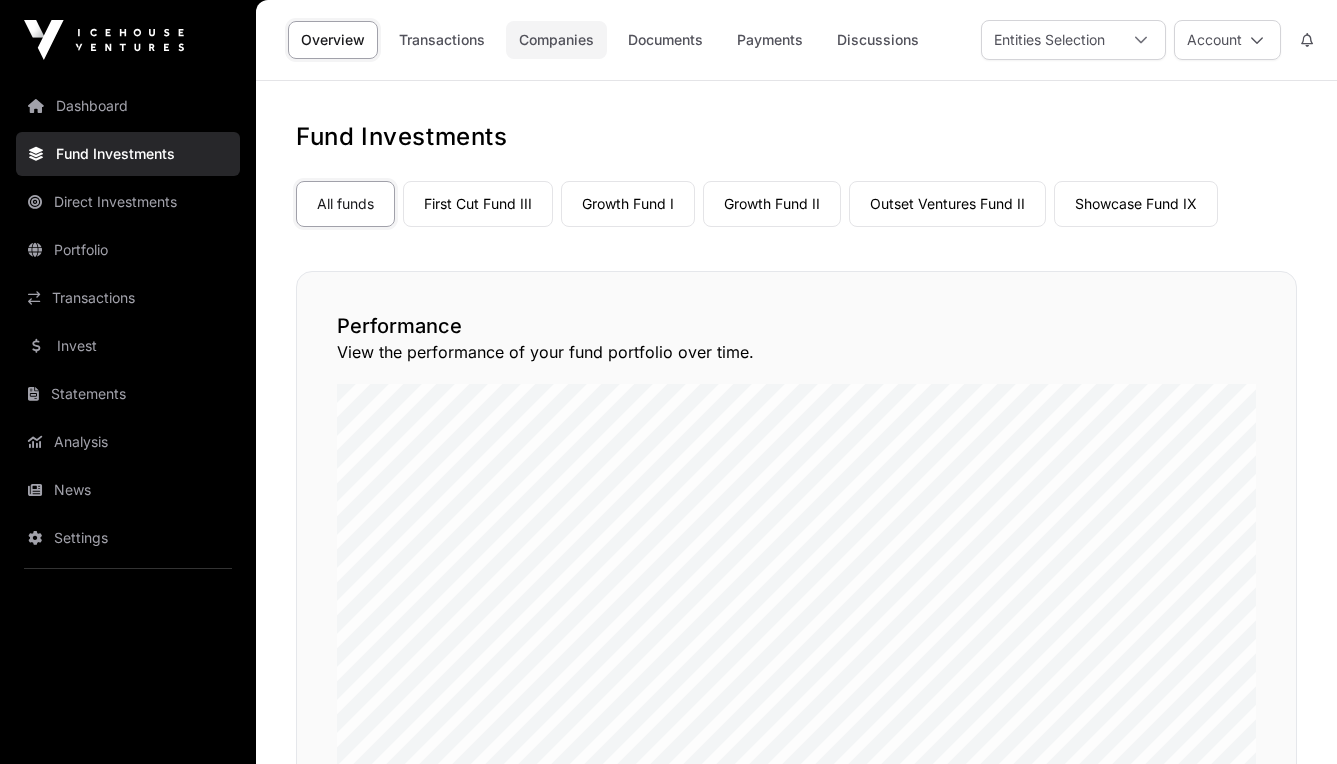 click on "Companies" 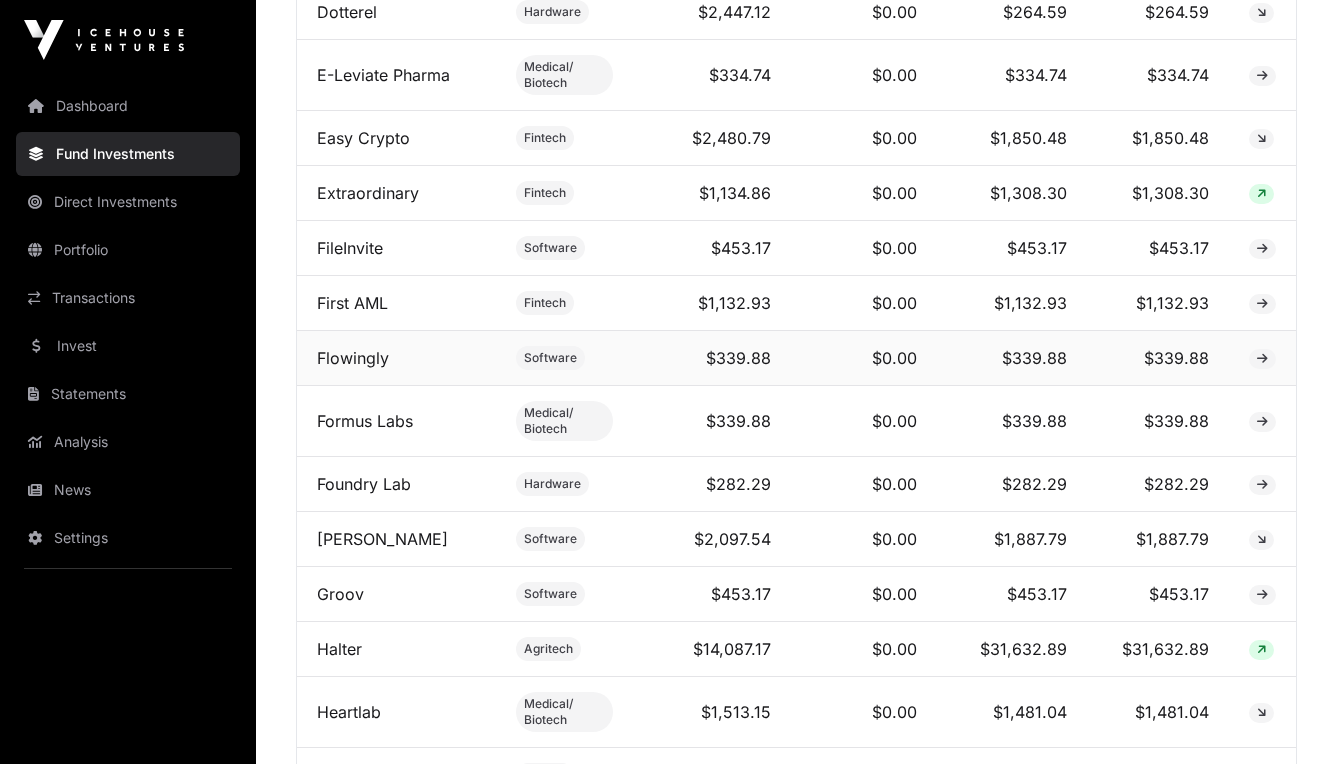 scroll, scrollTop: 2211, scrollLeft: 0, axis: vertical 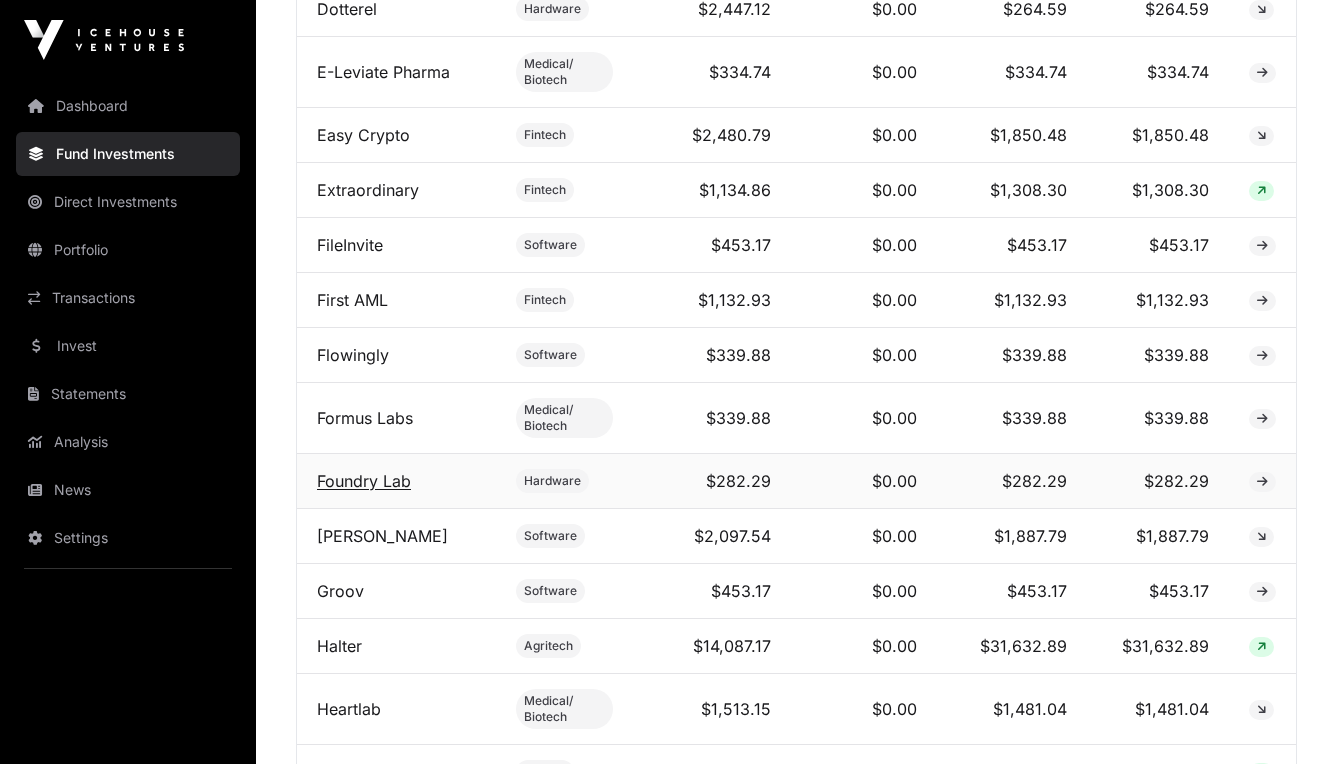 click on "Foundry Lab" 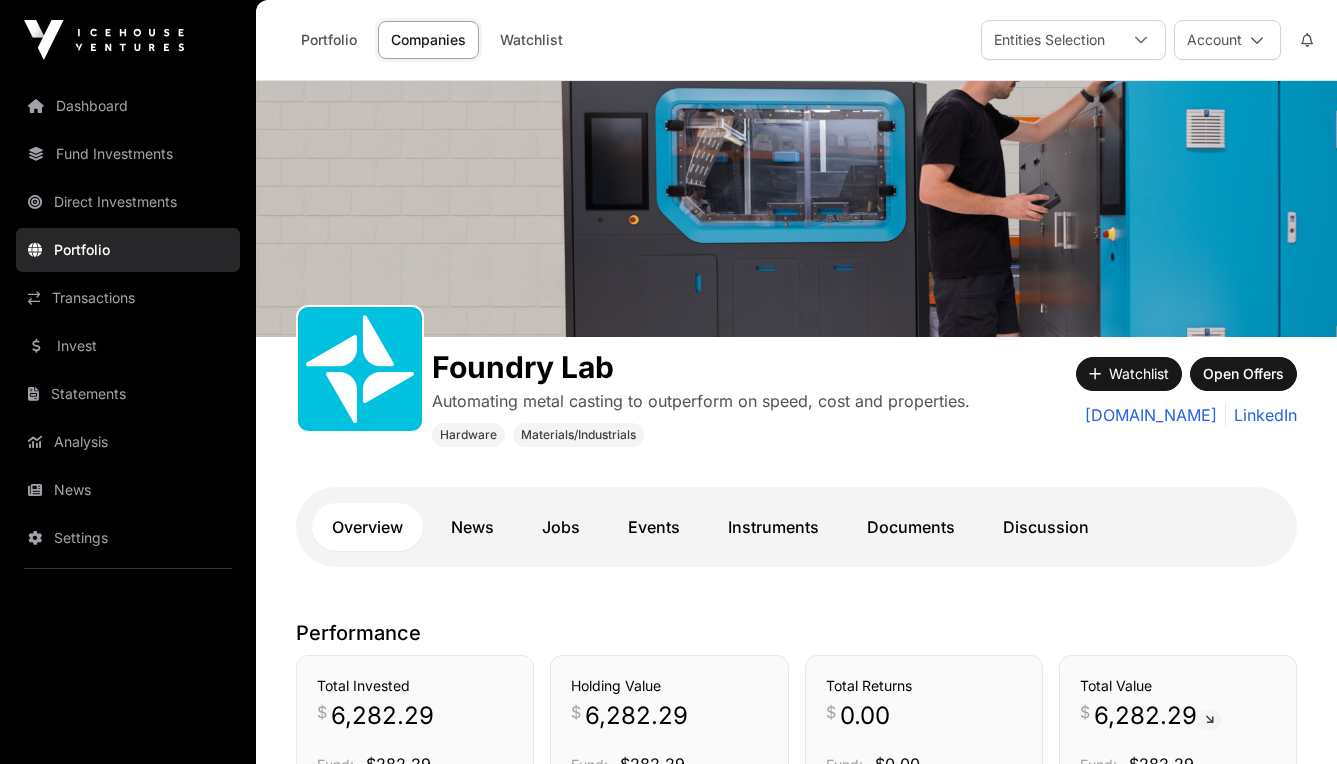 scroll, scrollTop: 0, scrollLeft: 0, axis: both 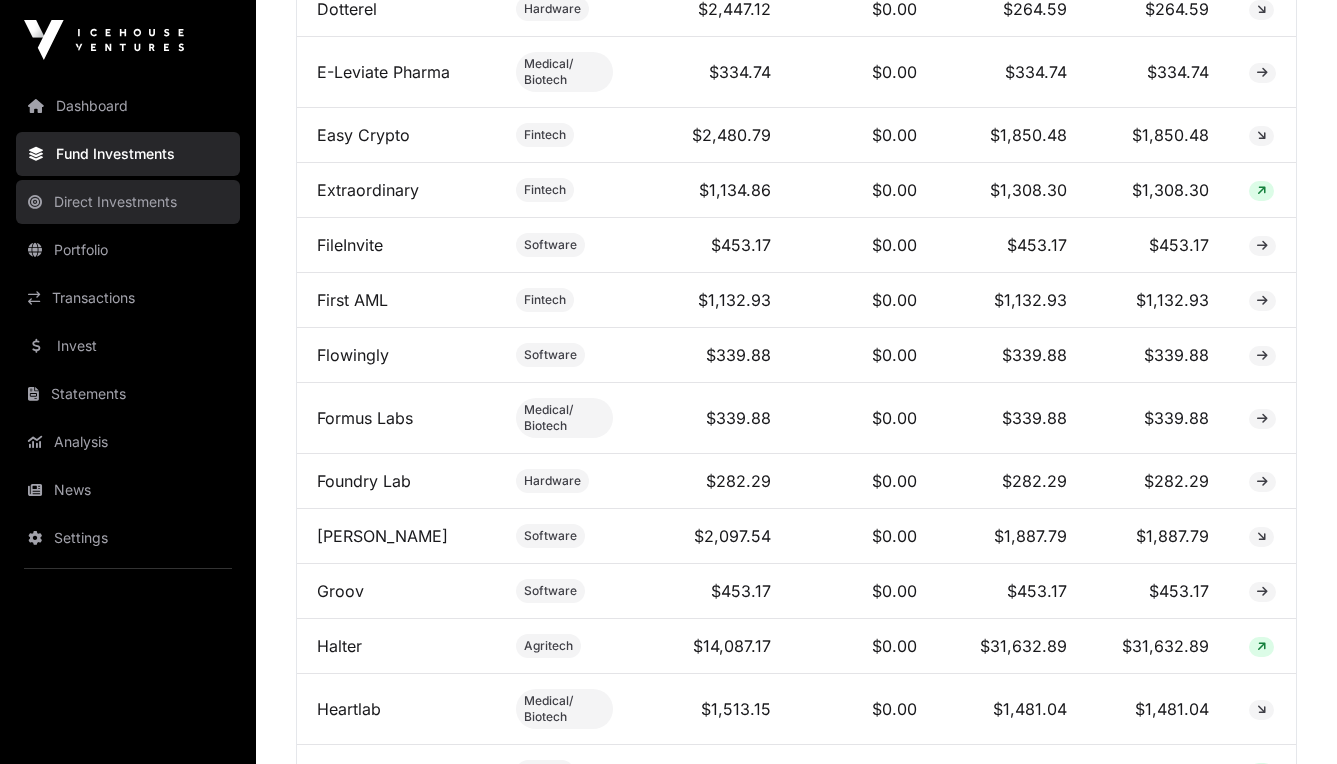 click on "Direct Investments" 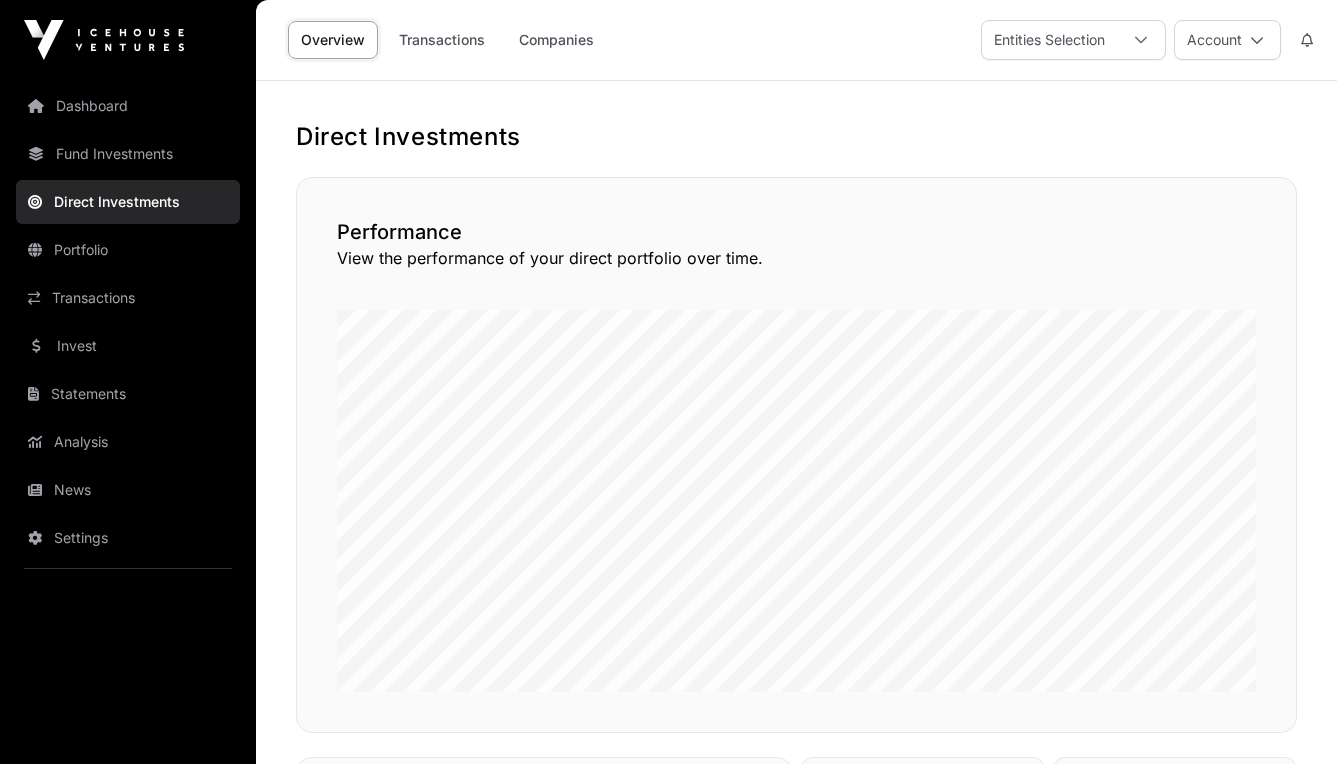 scroll, scrollTop: 0, scrollLeft: 0, axis: both 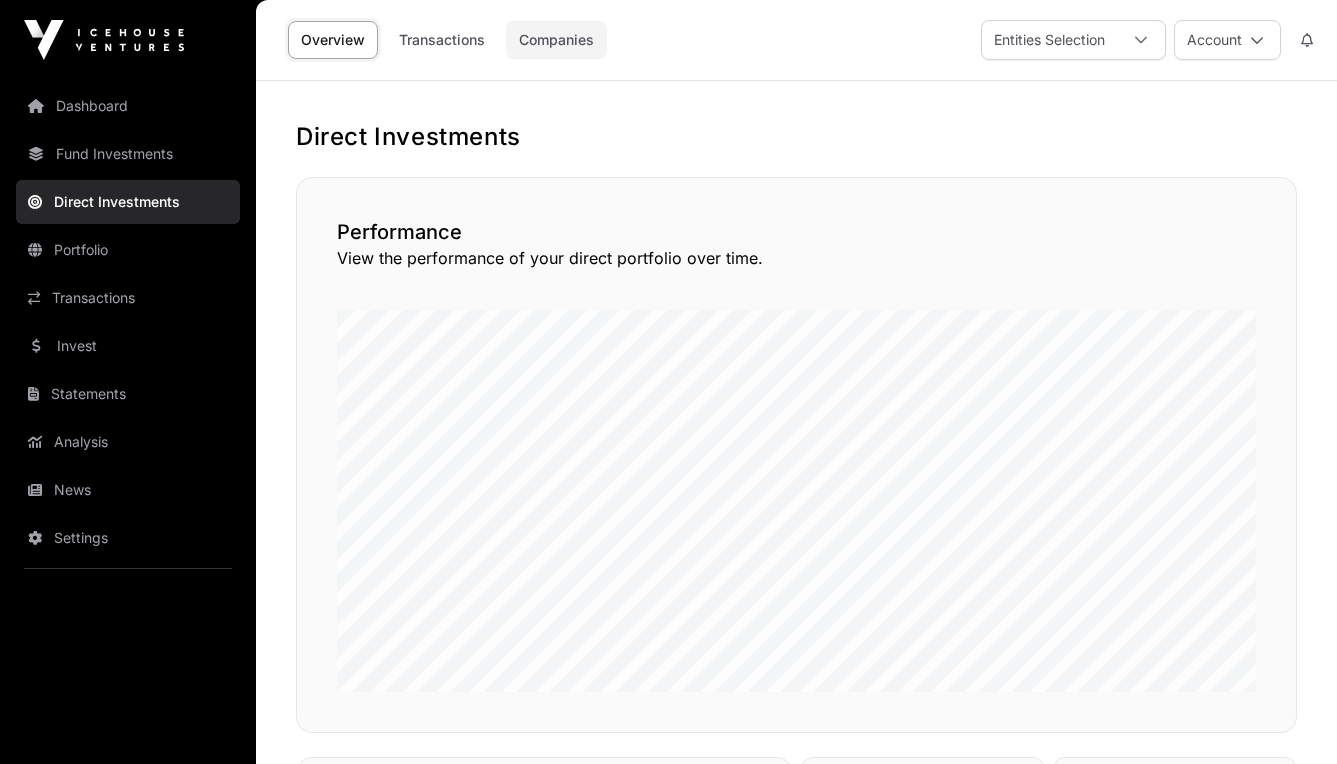 click on "Companies" 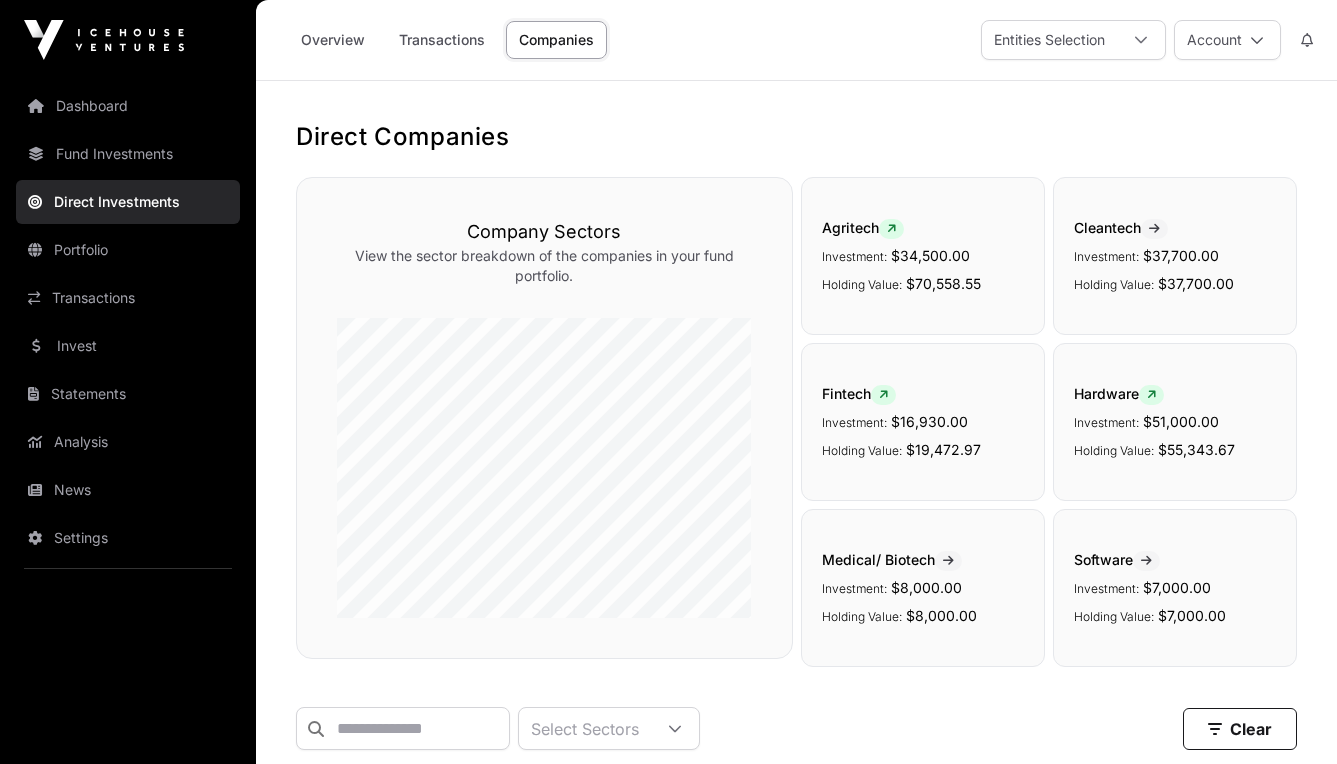 scroll, scrollTop: 0, scrollLeft: 0, axis: both 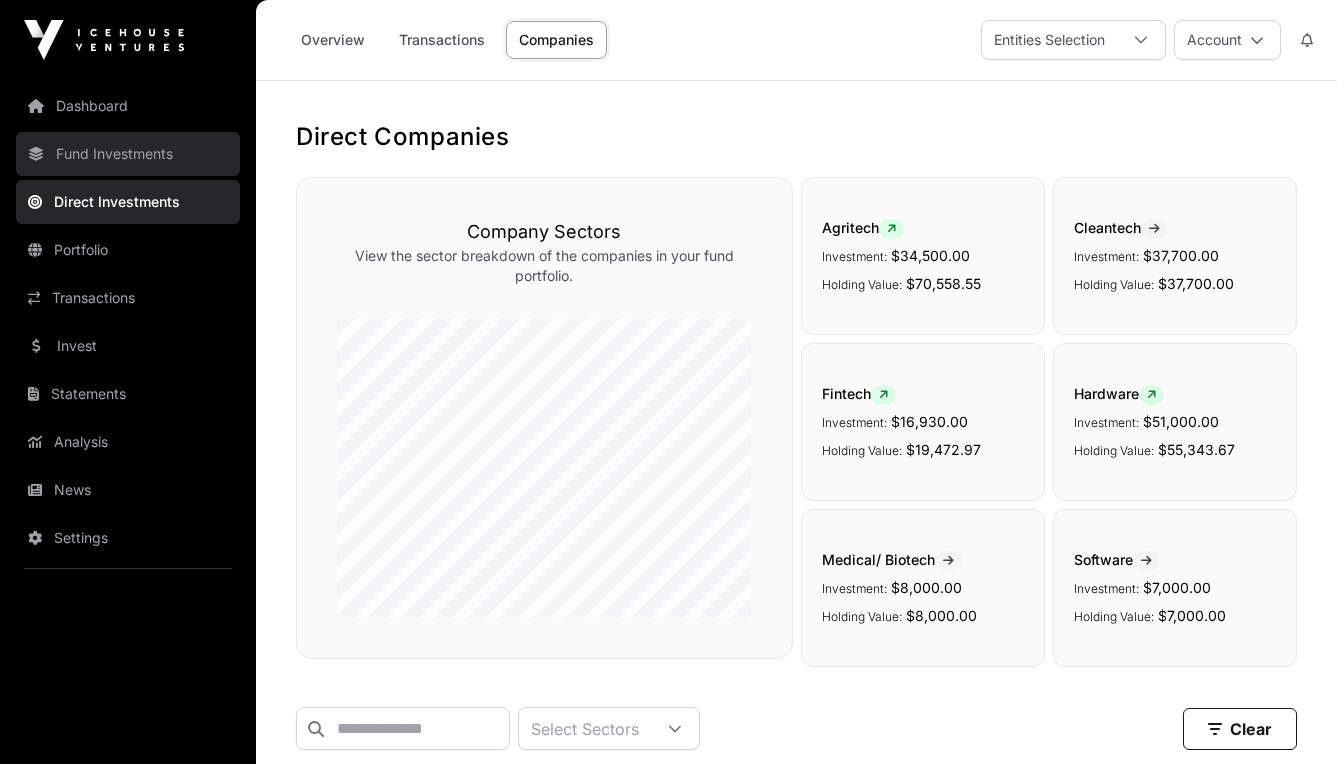 click on "Fund Investments" 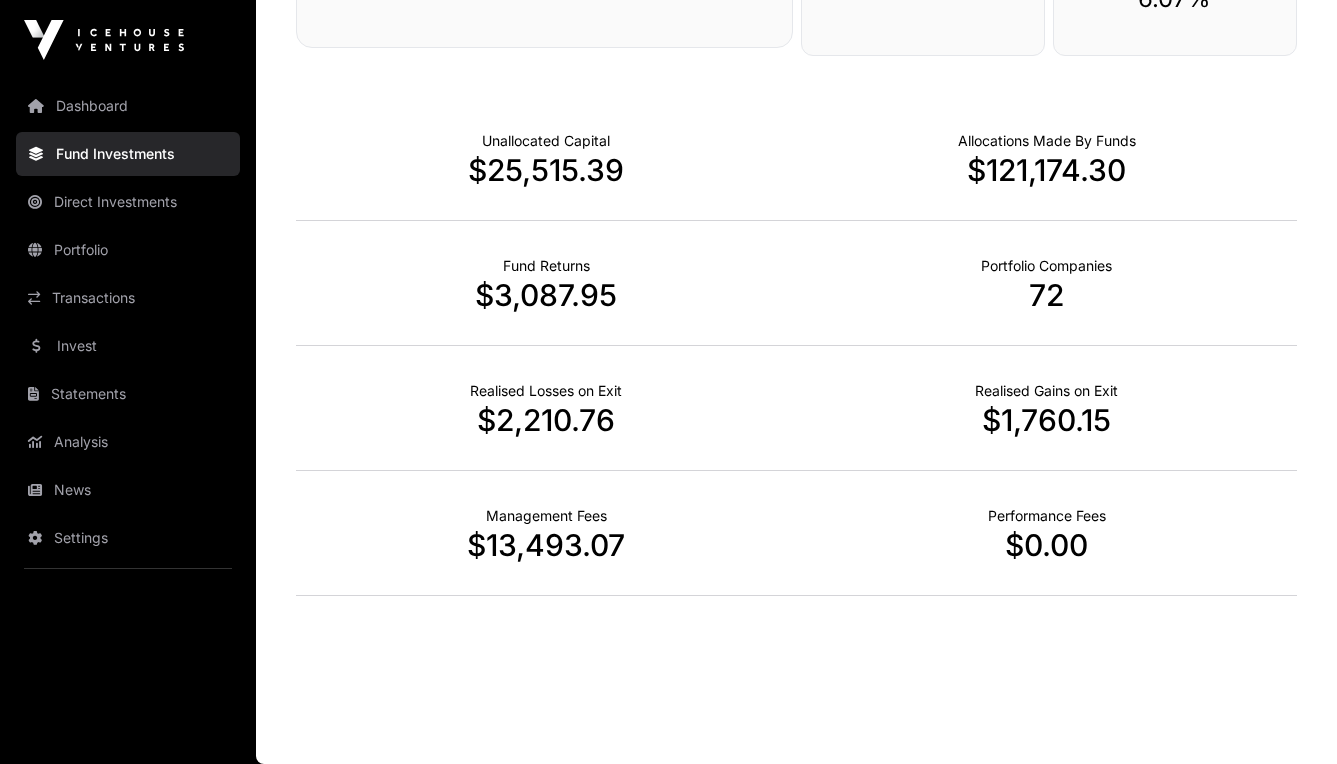 scroll, scrollTop: 1265, scrollLeft: 0, axis: vertical 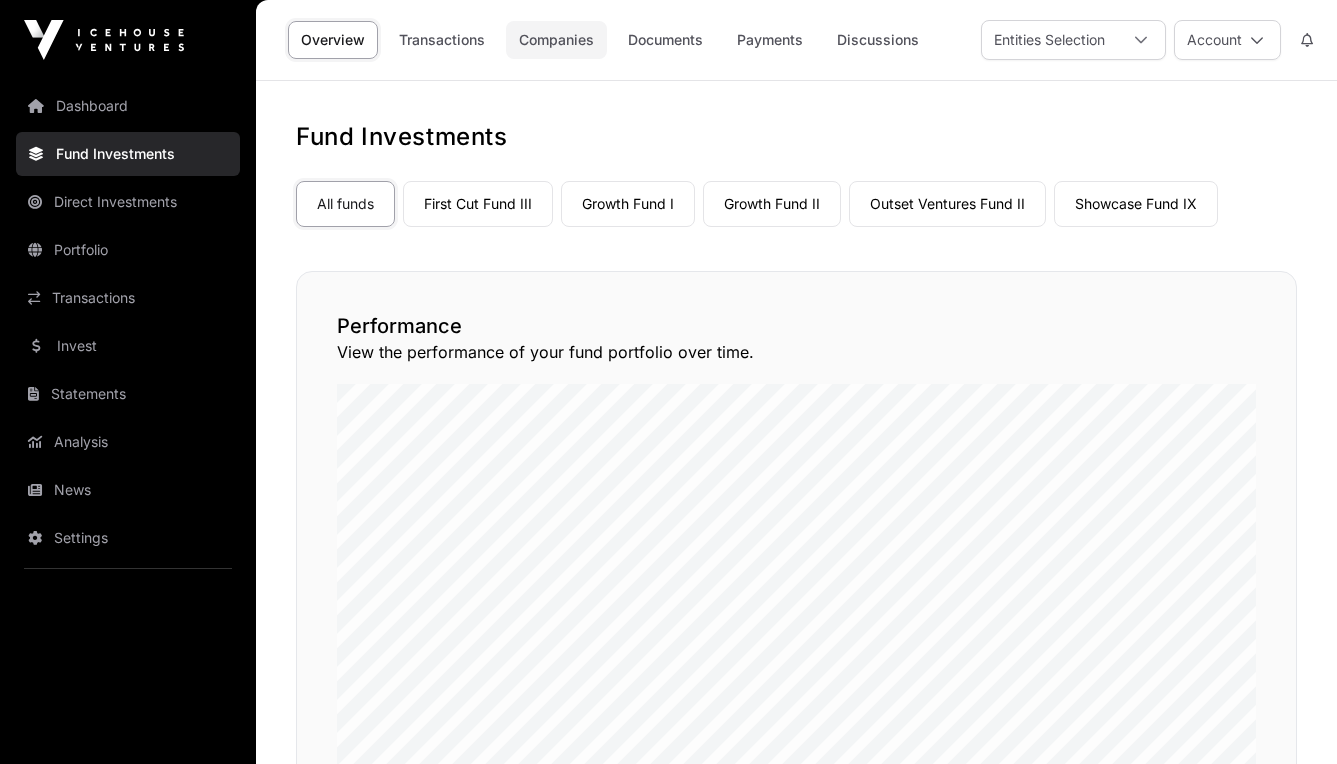 click on "Companies" 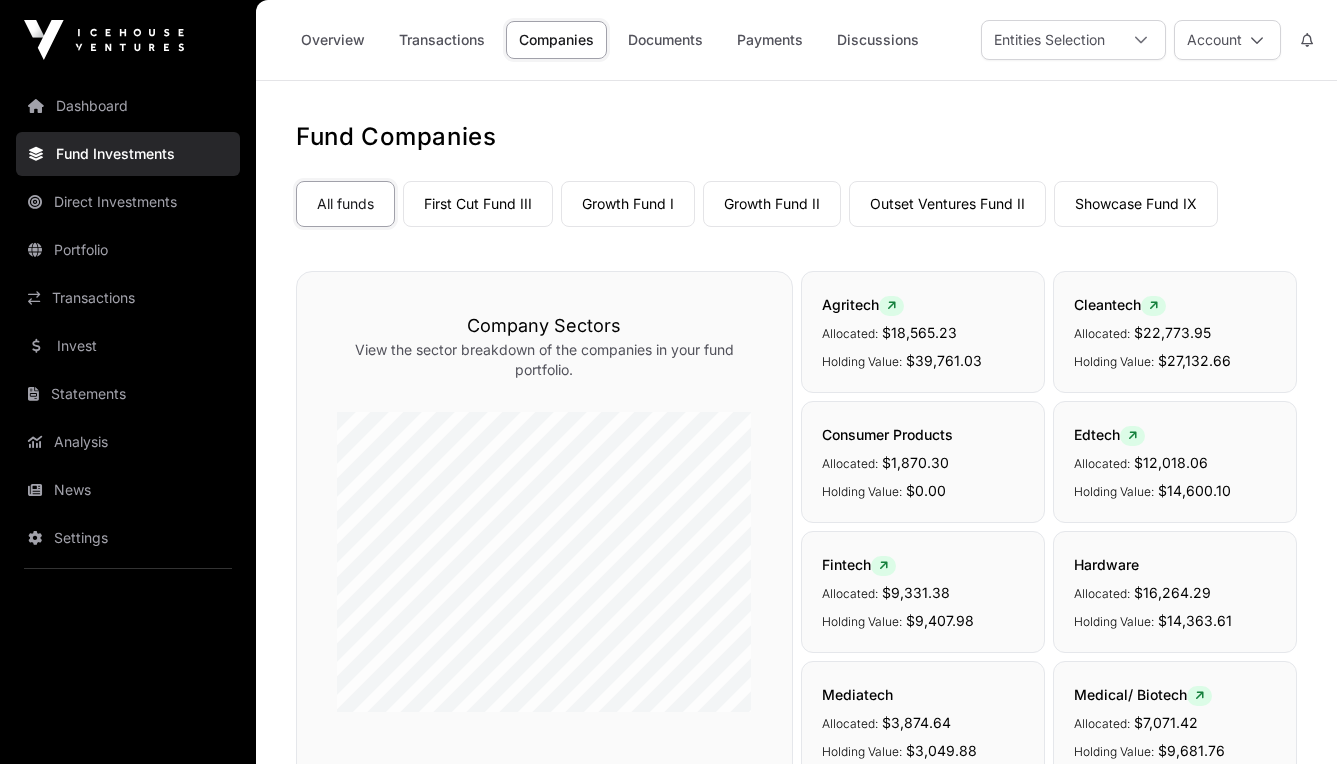 scroll, scrollTop: 0, scrollLeft: 0, axis: both 